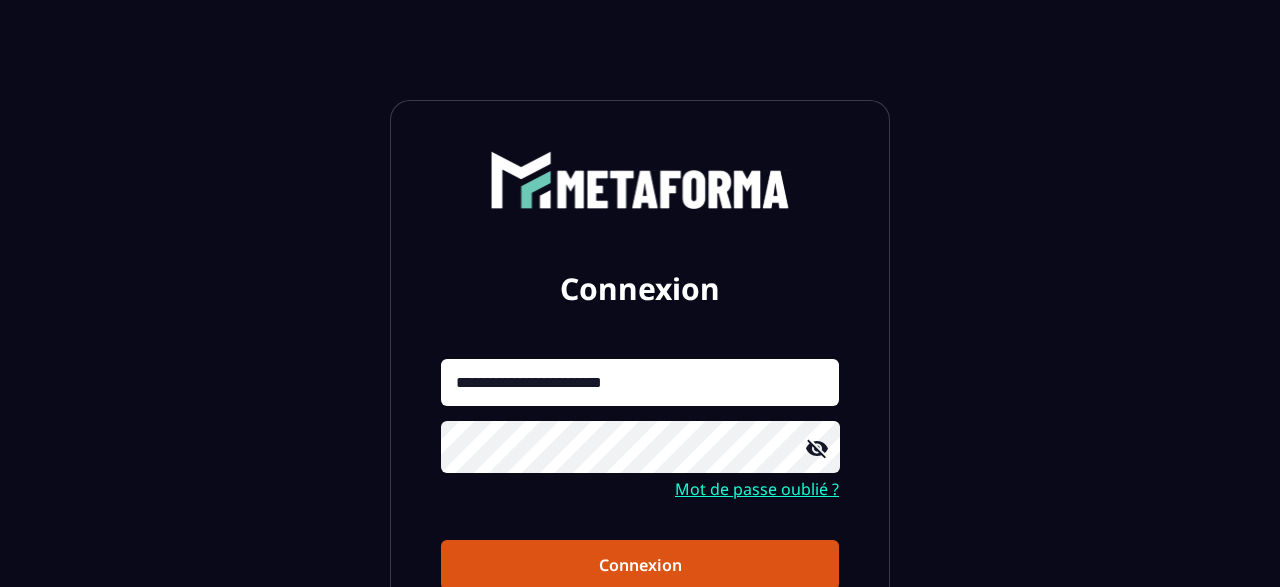 scroll, scrollTop: 0, scrollLeft: 0, axis: both 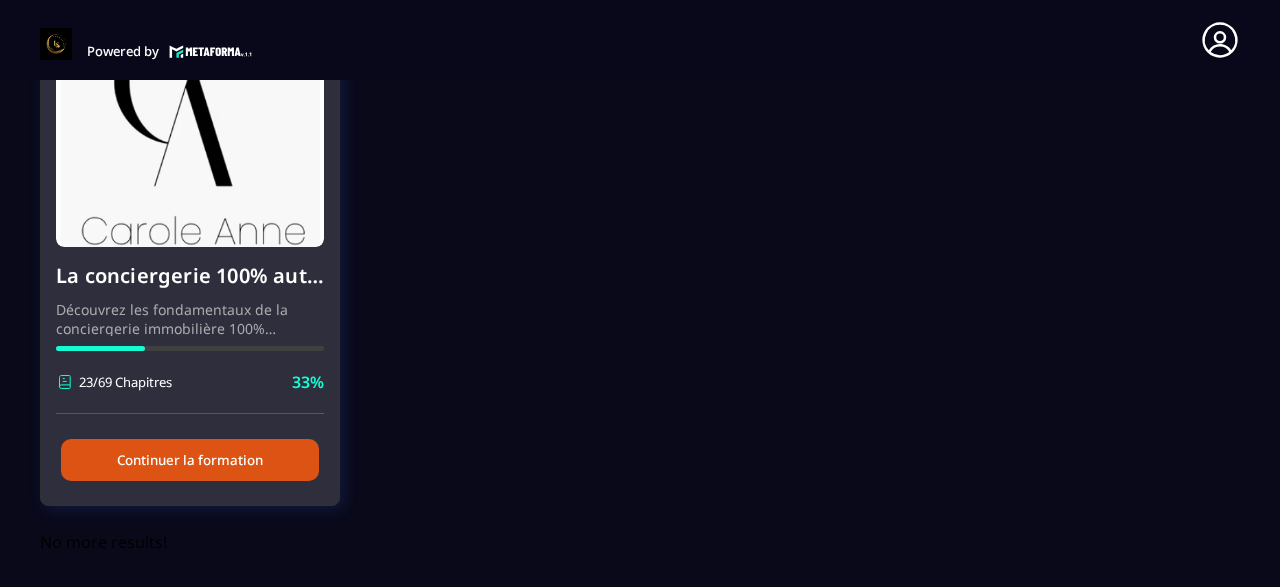 click on "Continuer la formation" at bounding box center [190, 460] 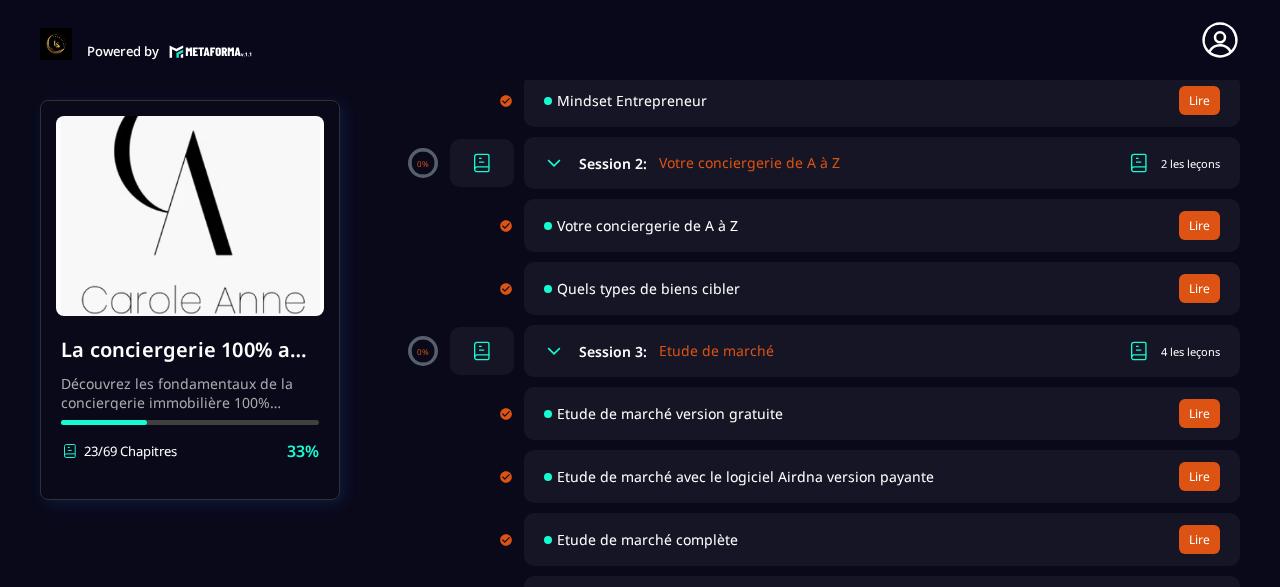 scroll, scrollTop: 462, scrollLeft: 0, axis: vertical 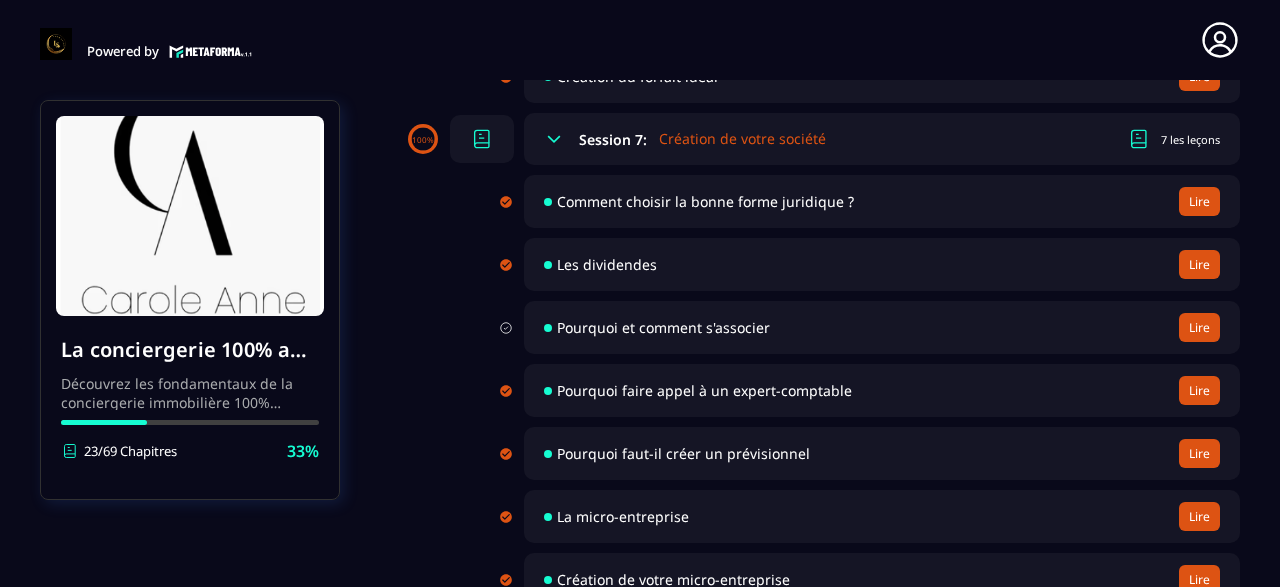 click on "Lire" at bounding box center [1199, 327] 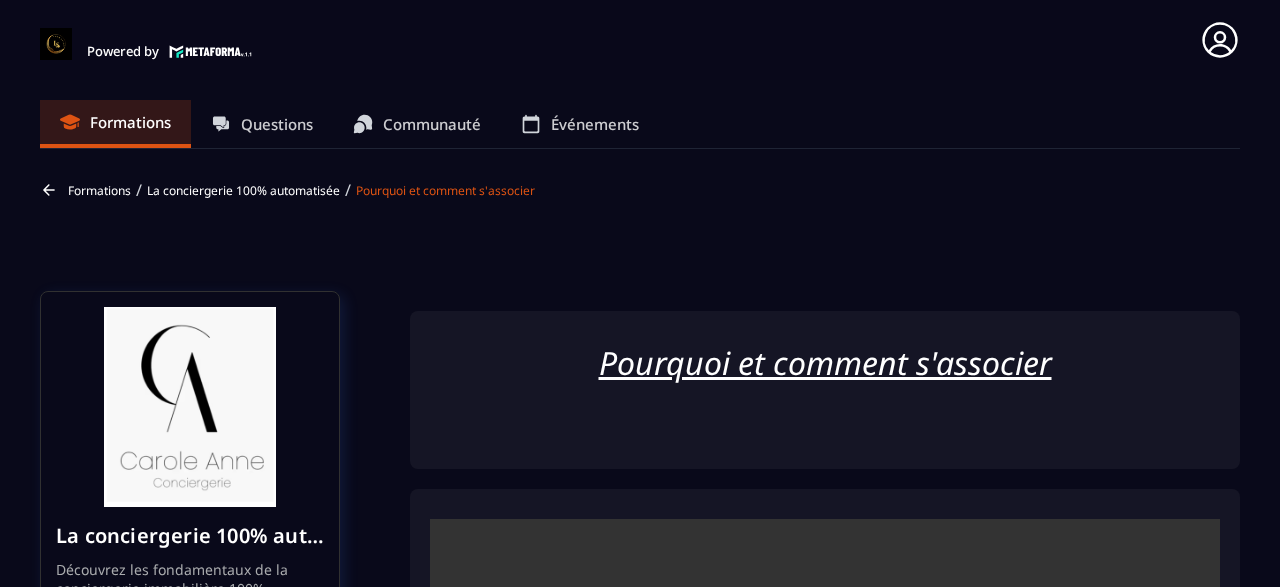 scroll, scrollTop: 109, scrollLeft: 0, axis: vertical 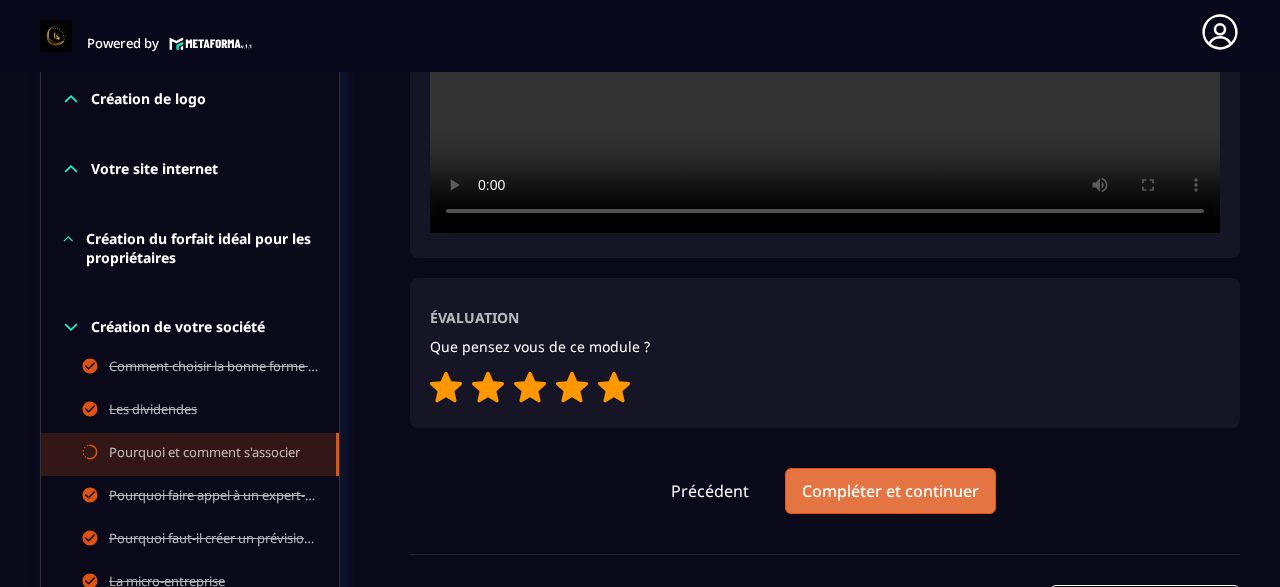 click on "Compléter et continuer" at bounding box center [890, 491] 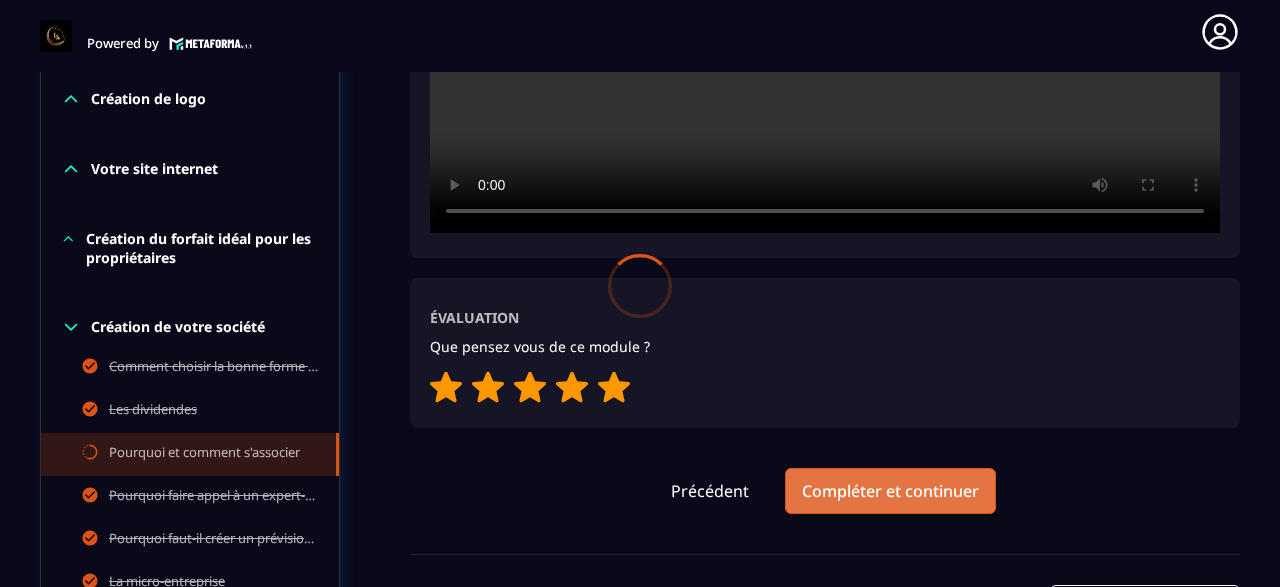 scroll, scrollTop: 0, scrollLeft: 0, axis: both 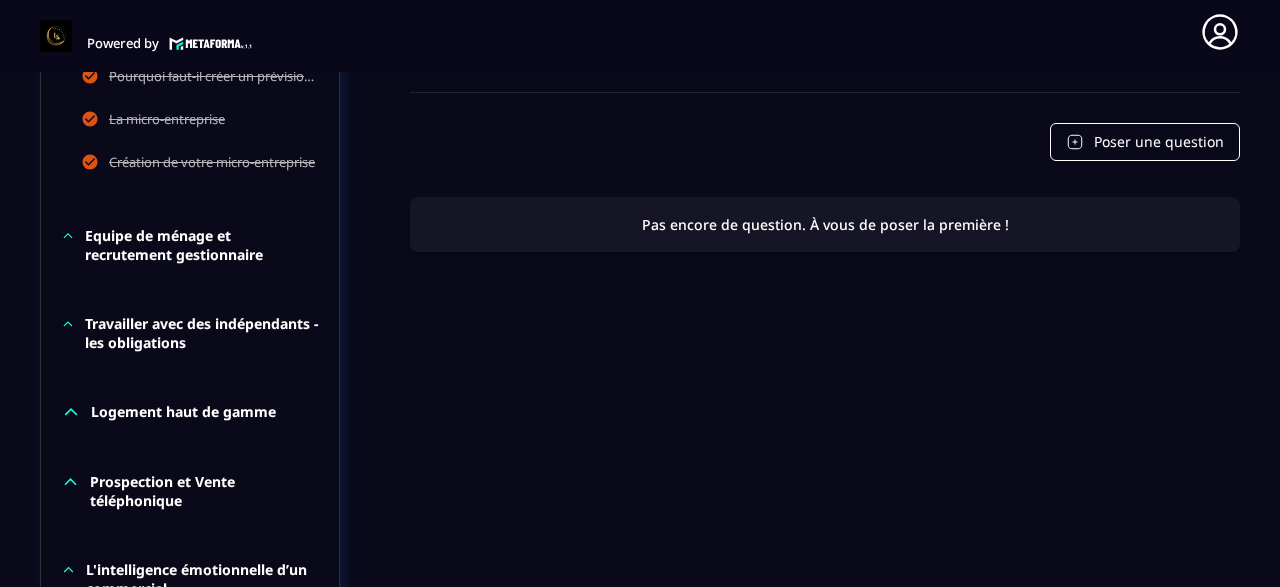 click on "Equipe de ménage et recrutement gestionnaire" at bounding box center [202, 245] 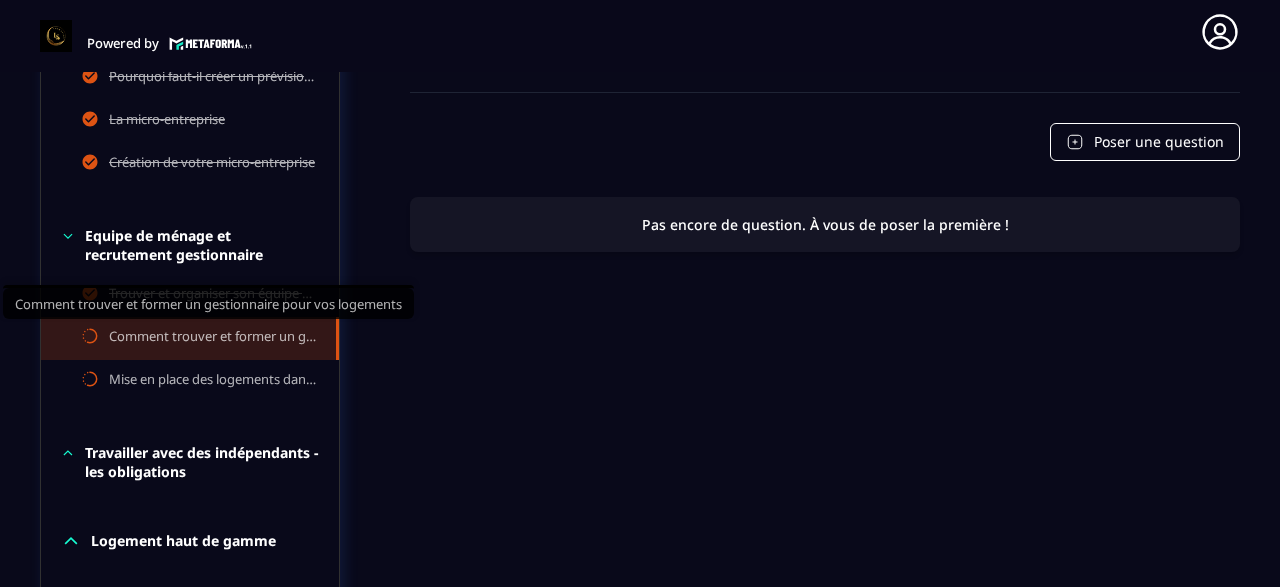 click on "Comment trouver et former un gestionnaire pour vos logements" at bounding box center [212, 338] 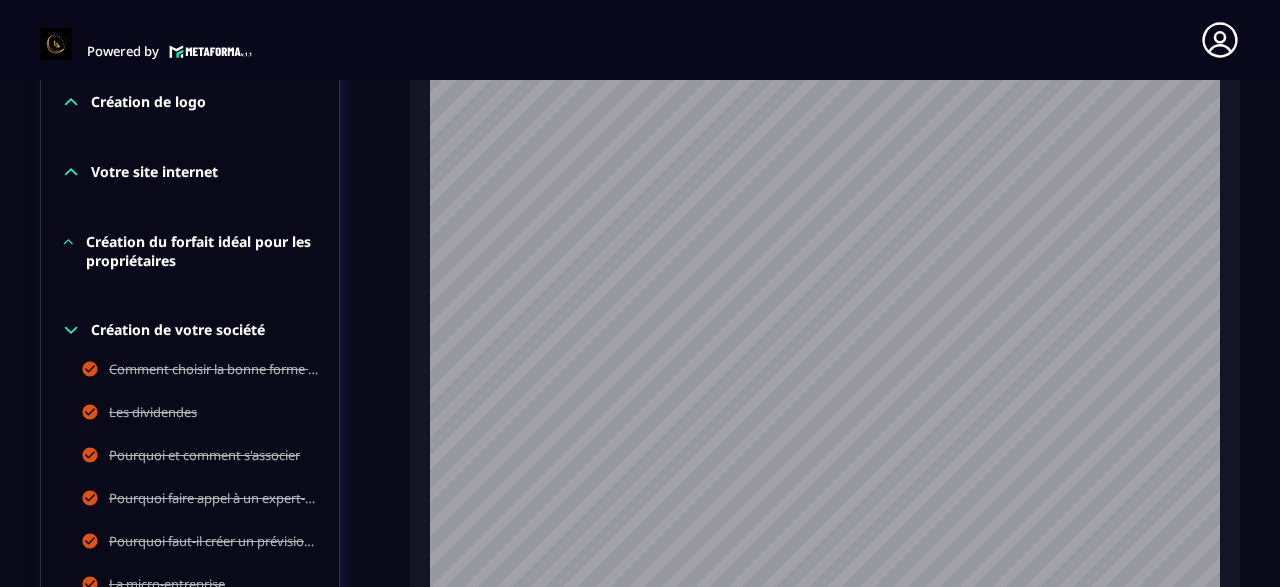 scroll, scrollTop: 250, scrollLeft: 0, axis: vertical 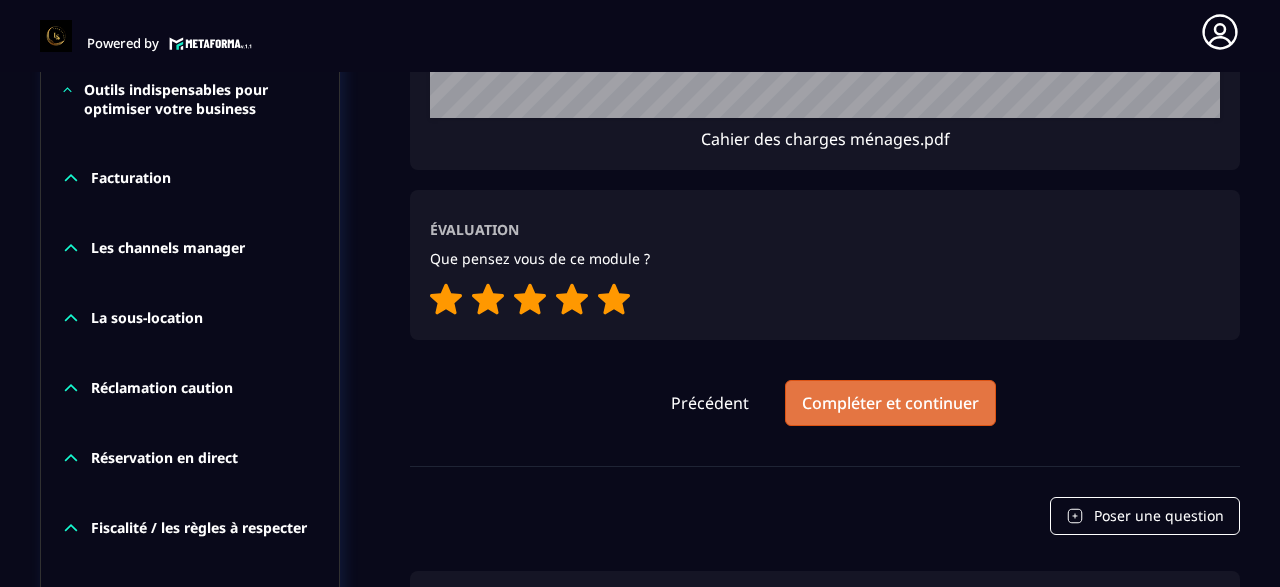 click on "Compléter et continuer" at bounding box center [890, 403] 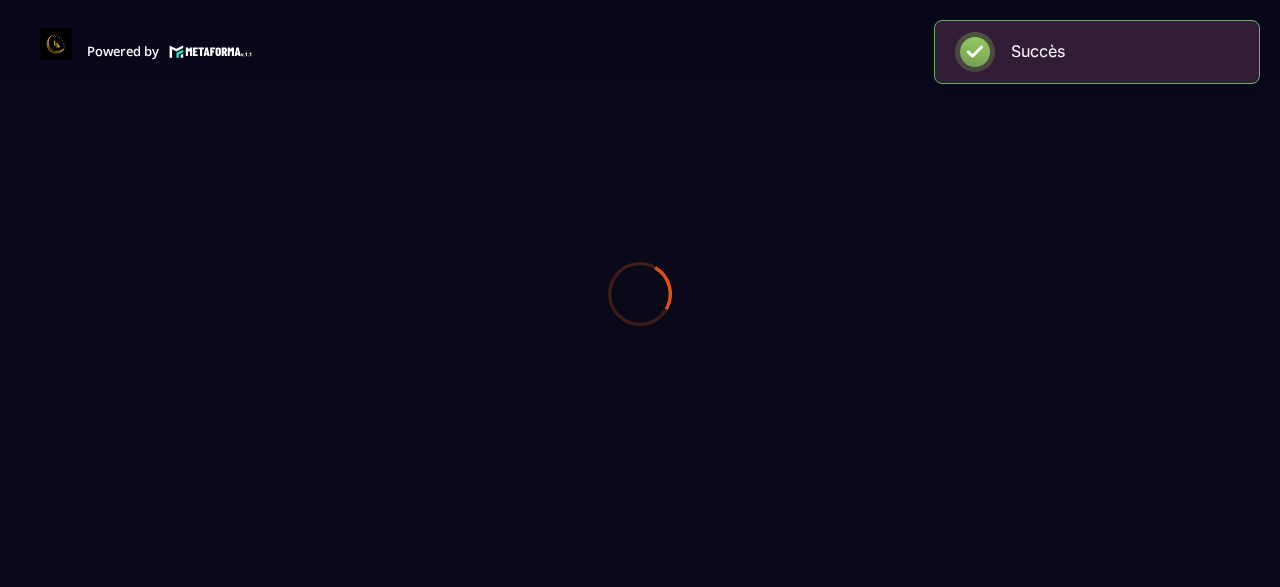 scroll, scrollTop: 0, scrollLeft: 0, axis: both 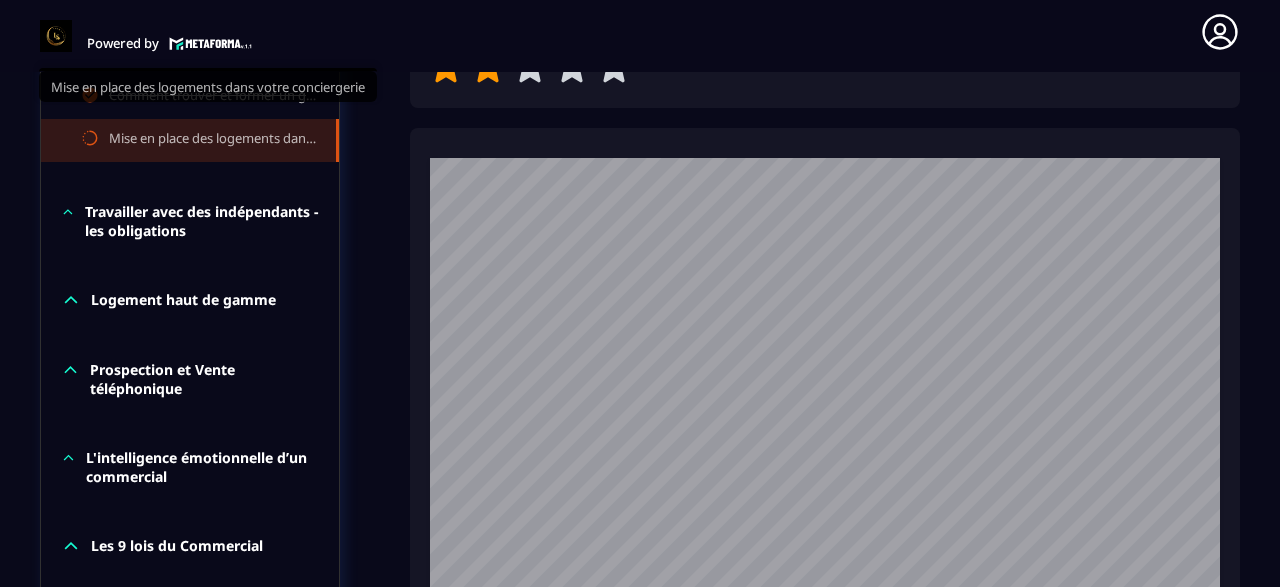 click on "Mise en place des logements dans votre conciergerie" at bounding box center [212, 140] 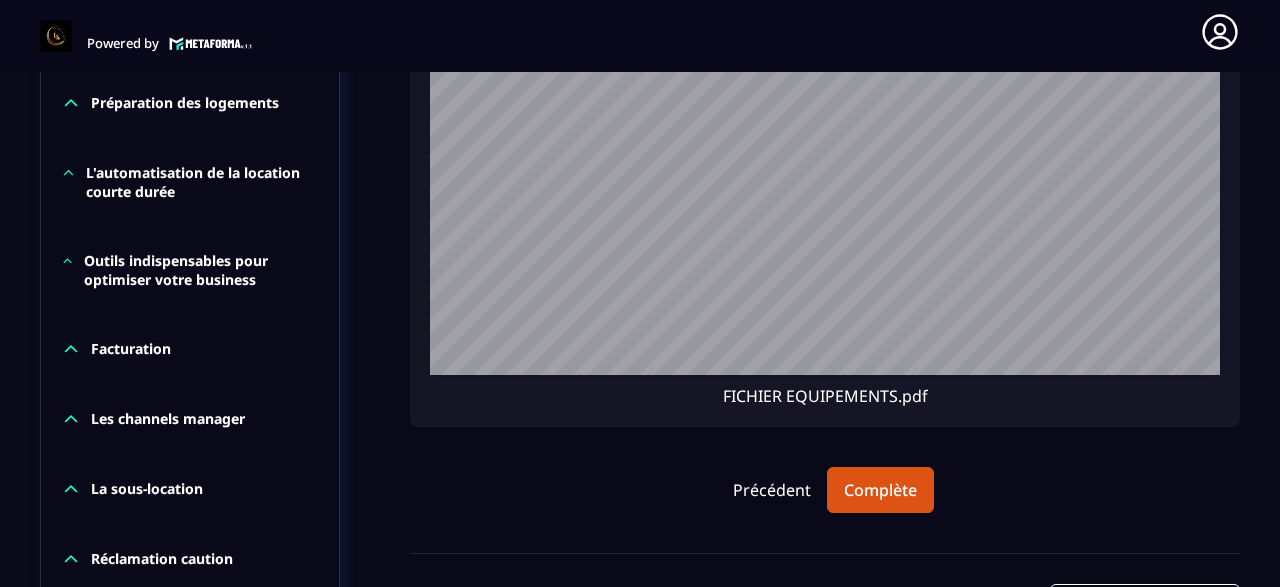 scroll, scrollTop: 3502, scrollLeft: 0, axis: vertical 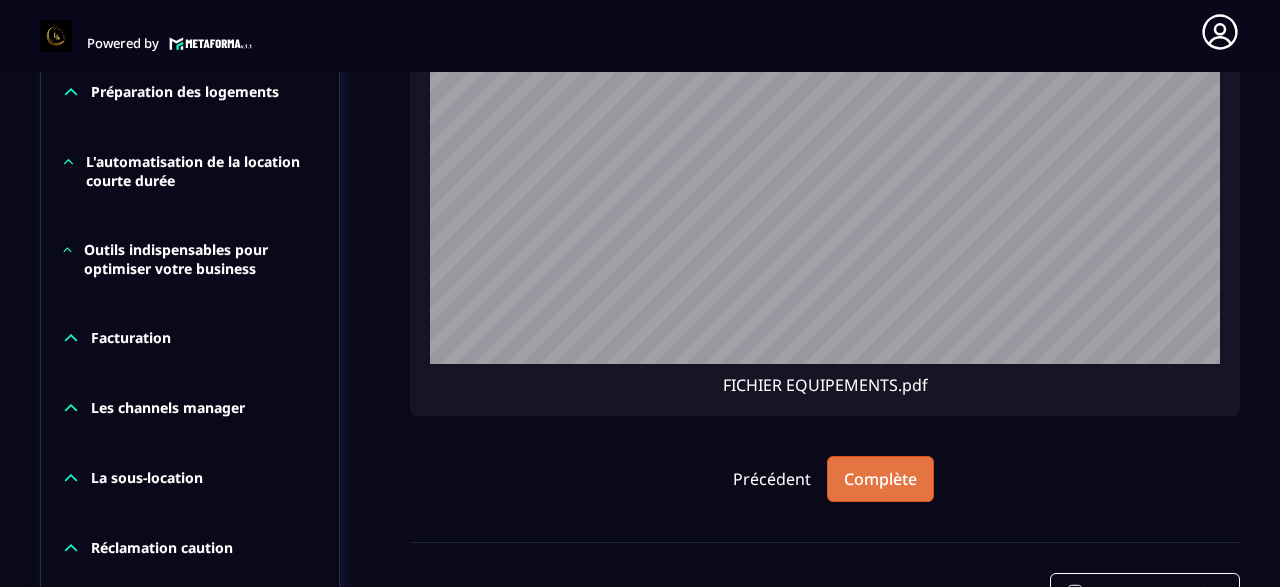 click on "Complète" at bounding box center [880, 479] 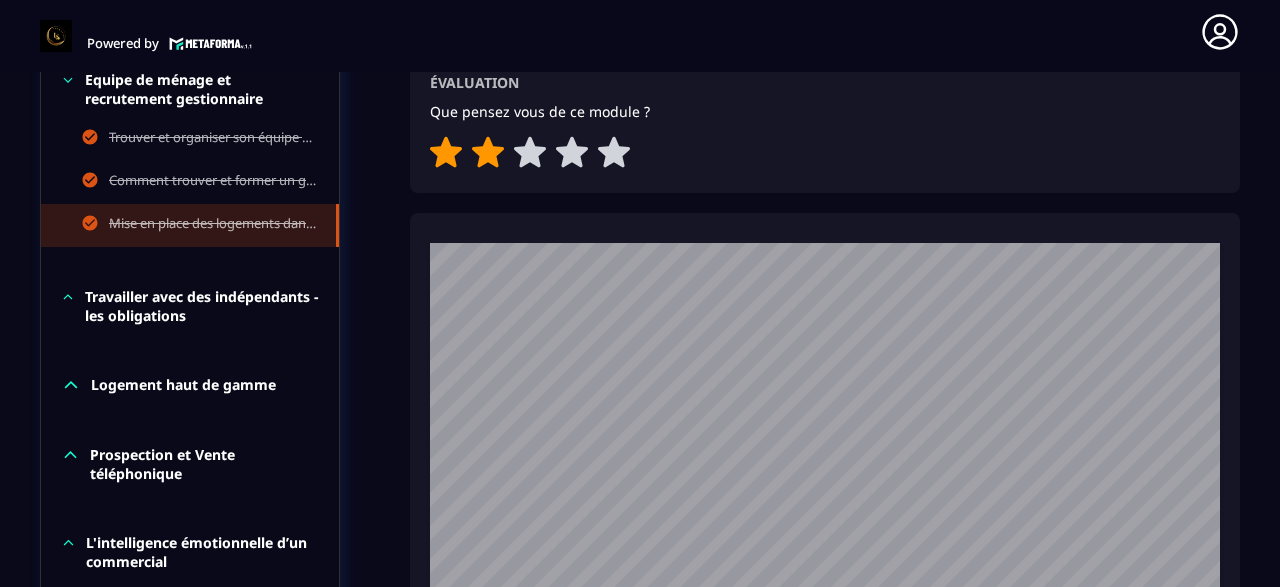 scroll, scrollTop: 2821, scrollLeft: 0, axis: vertical 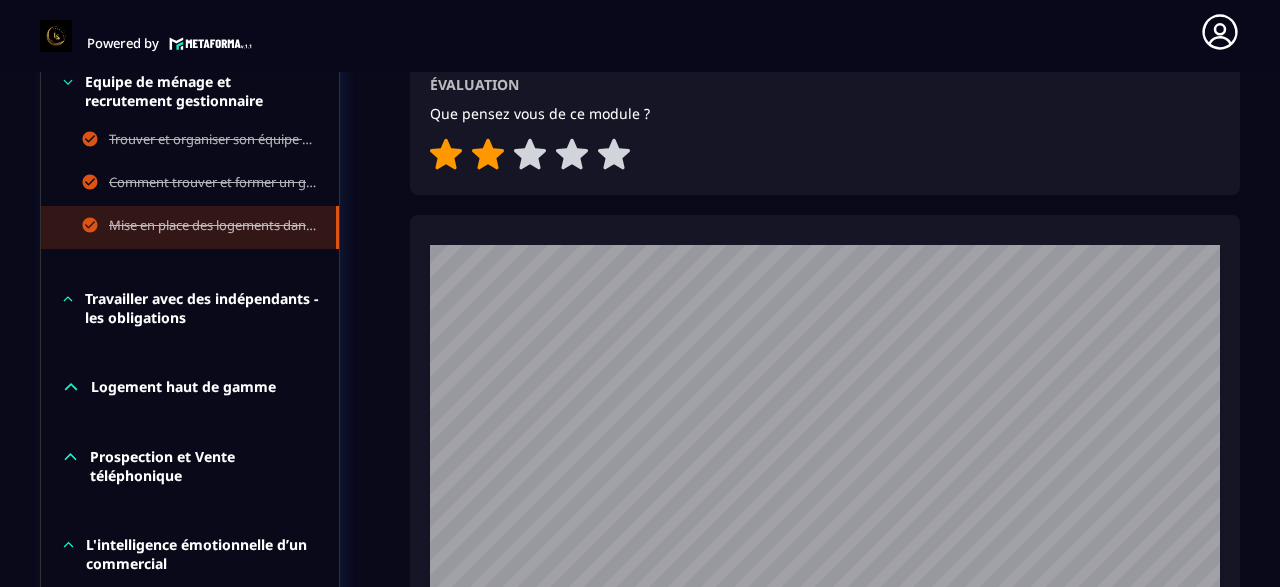 click on "Travailler avec des indépendants - les obligations" at bounding box center [202, 308] 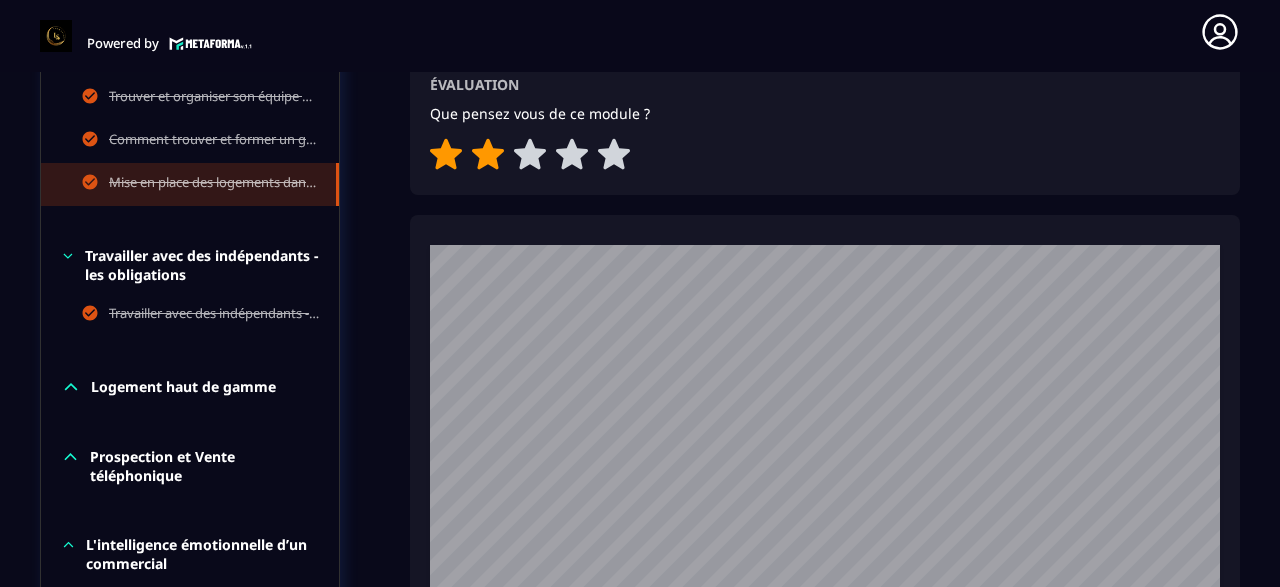 click on "Logement haut de gamme" at bounding box center (183, 387) 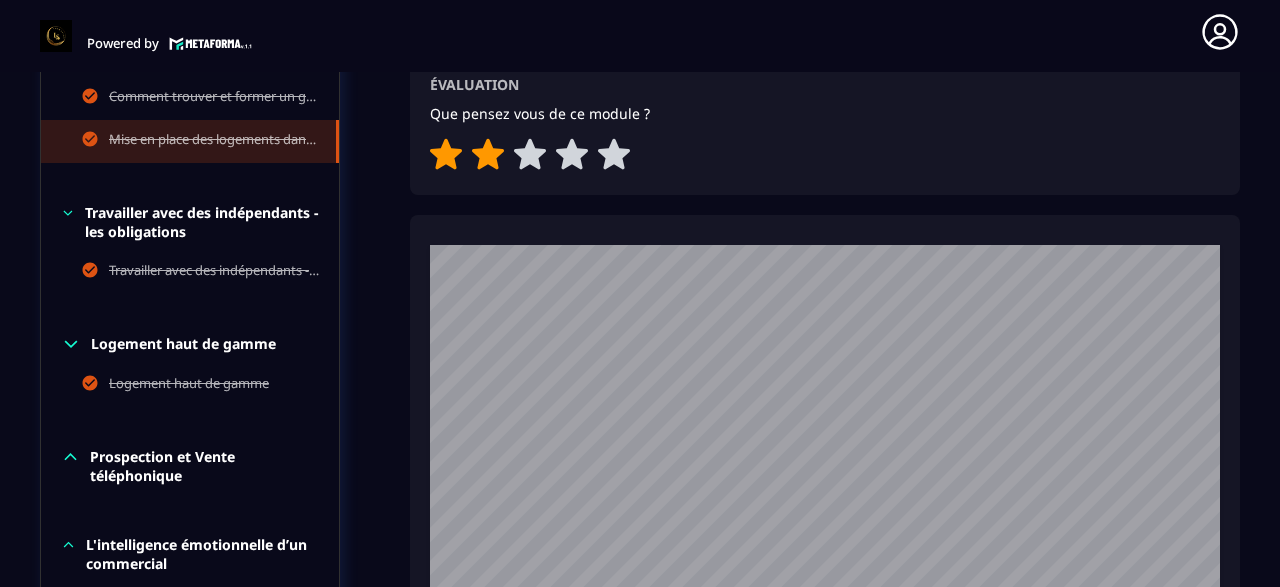 click on "Prospection et Vente téléphonique" at bounding box center (204, 466) 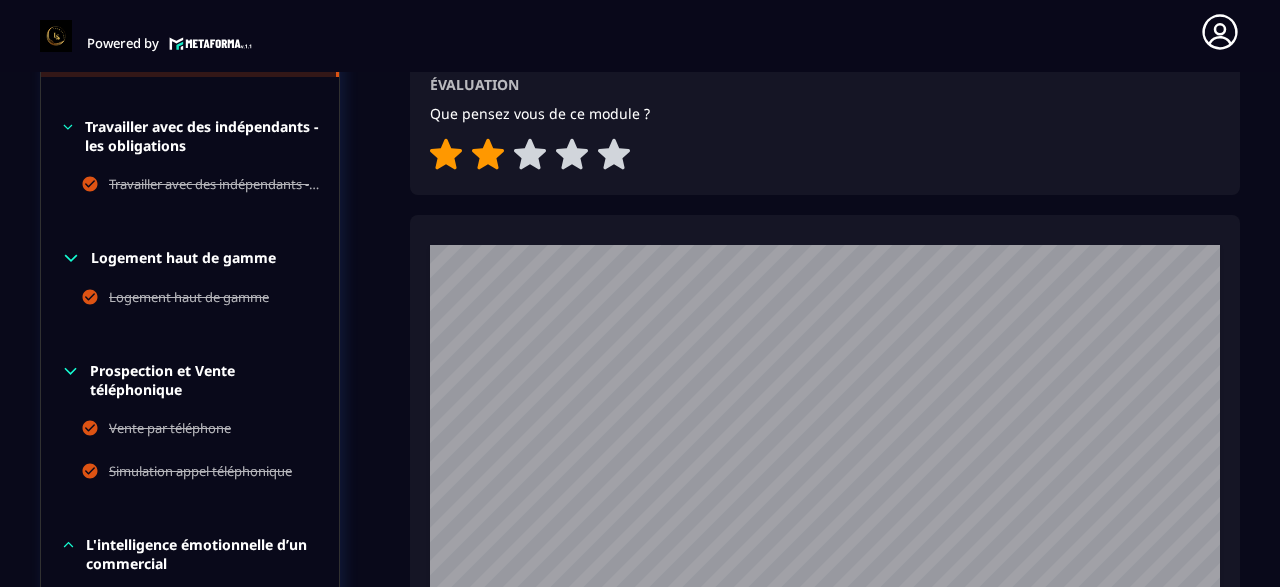 click on "L'intelligence émotionnelle d’un commercial" at bounding box center [202, 554] 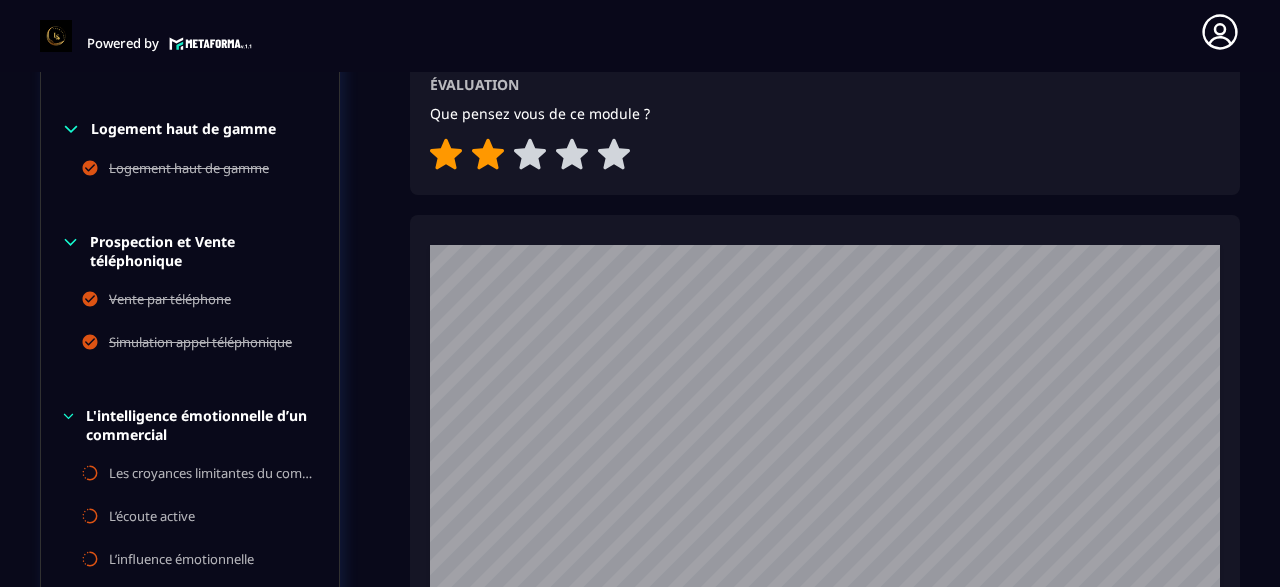 click on "L’influence émotionnelle" 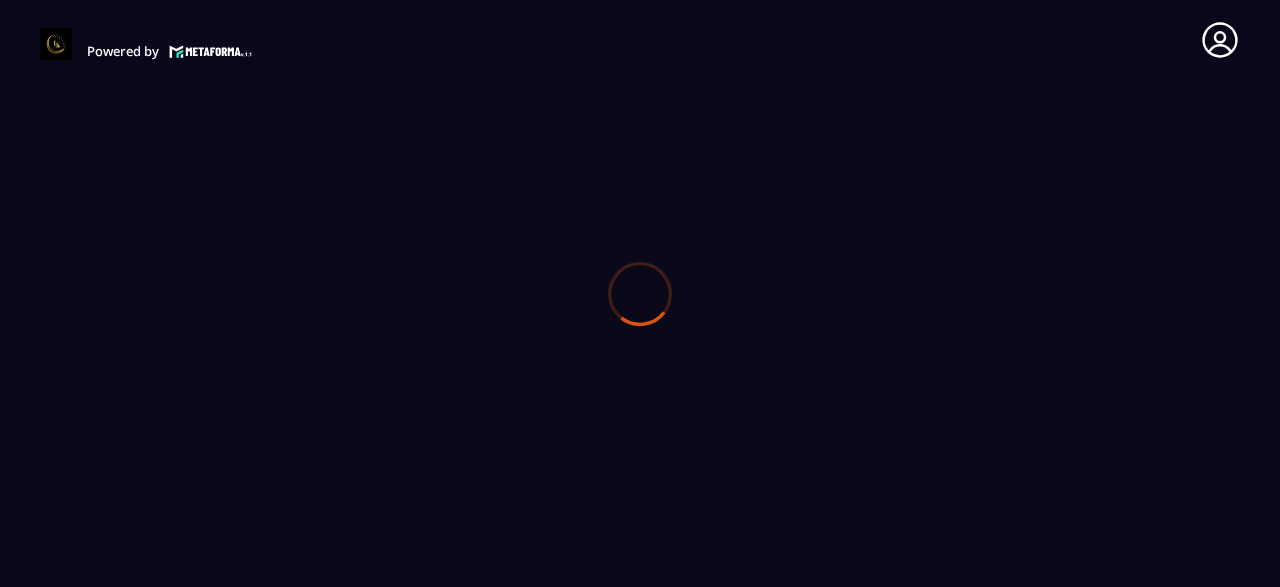 scroll, scrollTop: 0, scrollLeft: 0, axis: both 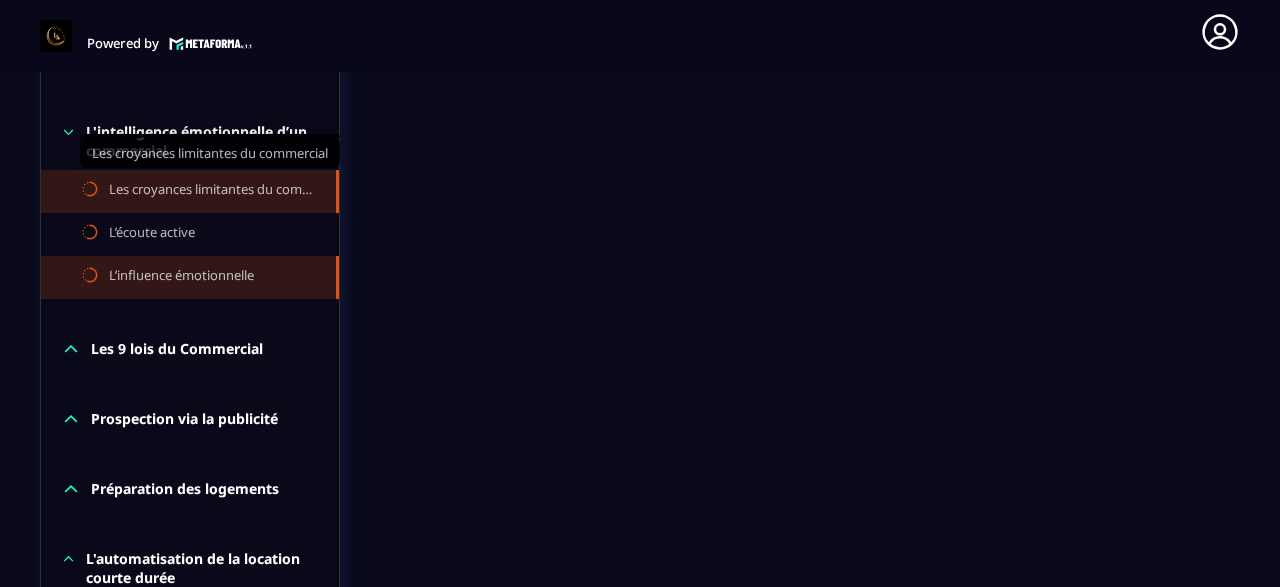 click on "Les croyances limitantes du commercial" at bounding box center (212, 191) 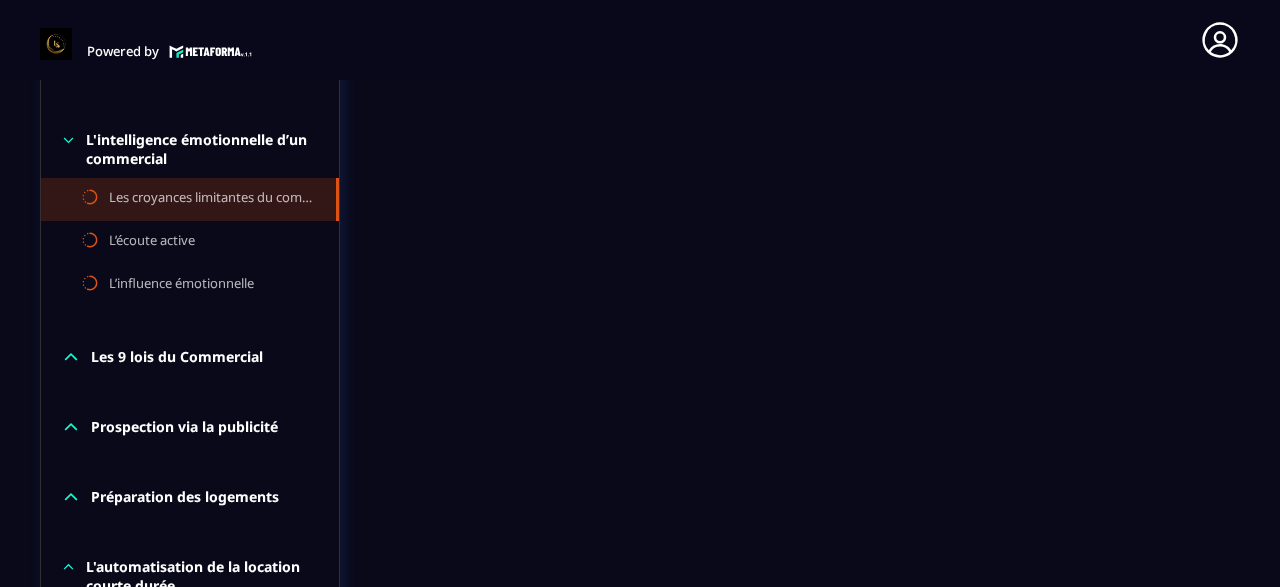 scroll, scrollTop: 433, scrollLeft: 0, axis: vertical 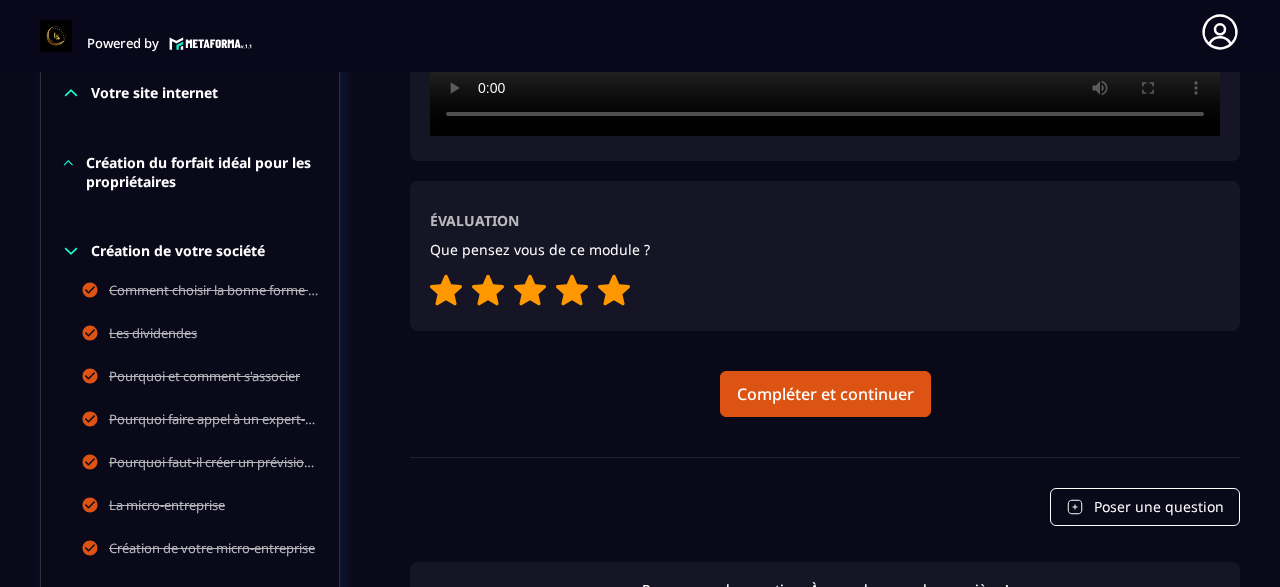 click 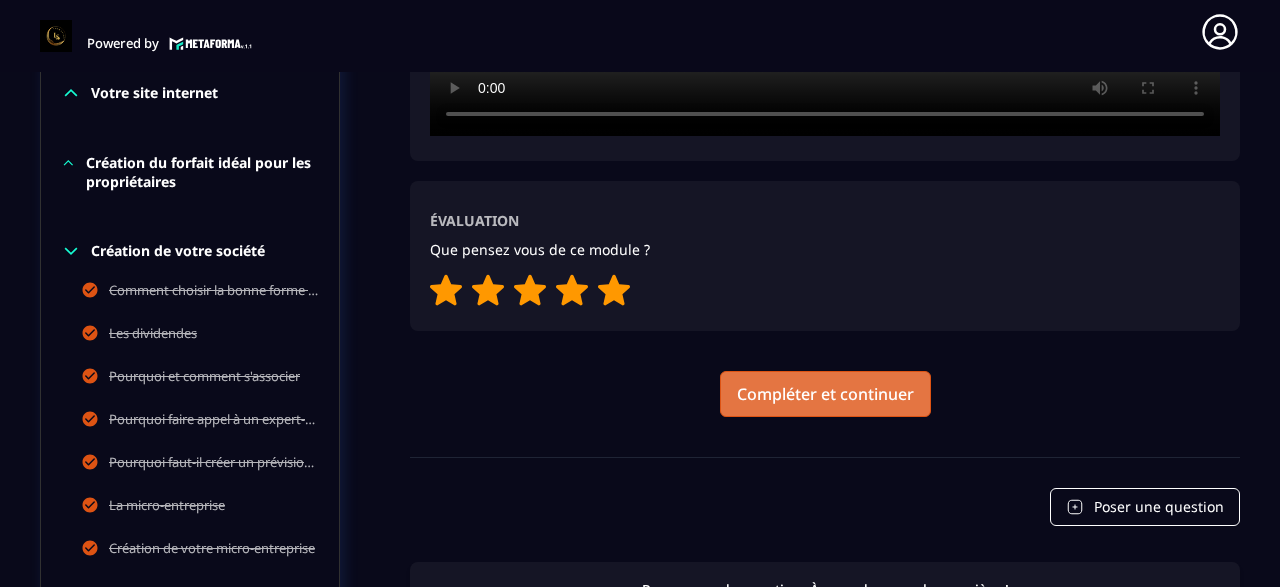 click on "Compléter et continuer" at bounding box center [825, 394] 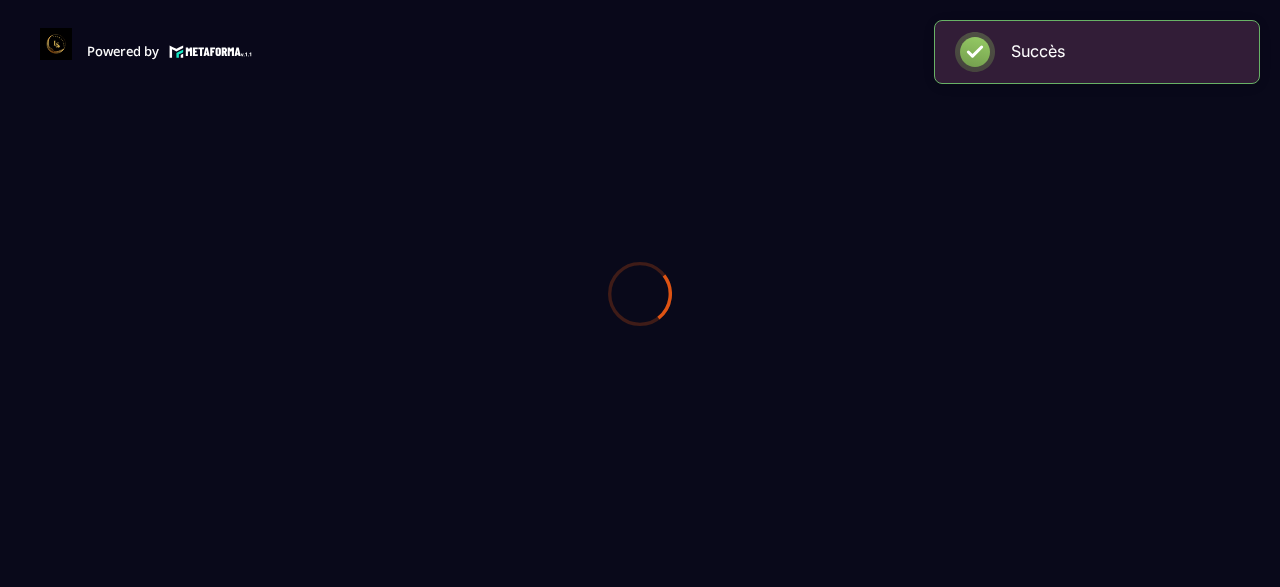 scroll, scrollTop: 0, scrollLeft: 0, axis: both 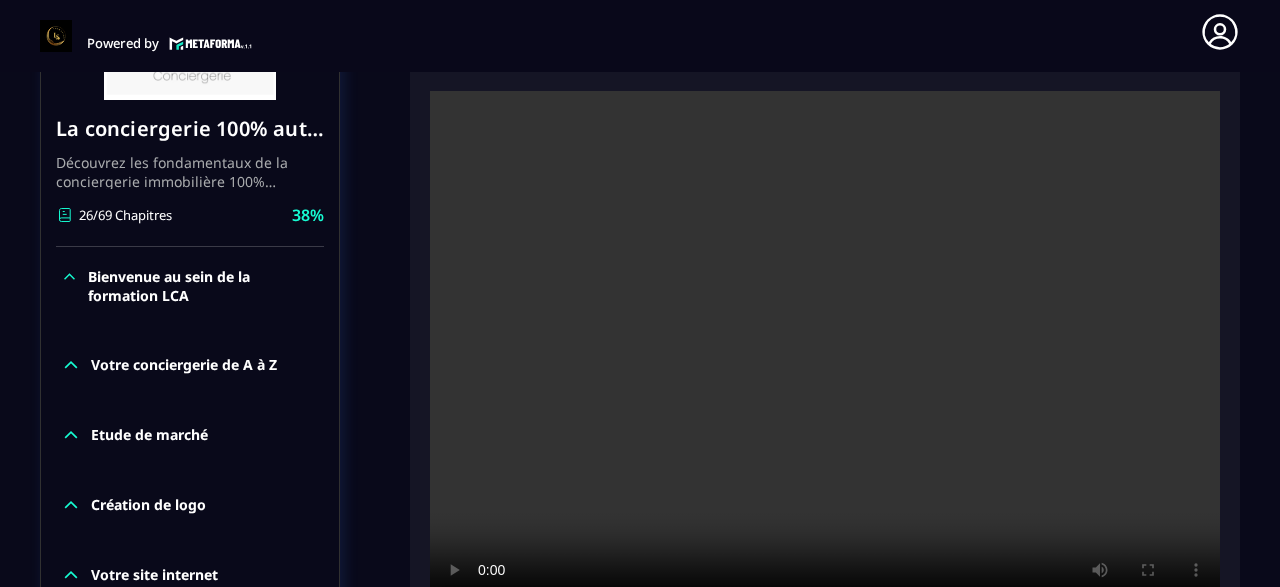 type 